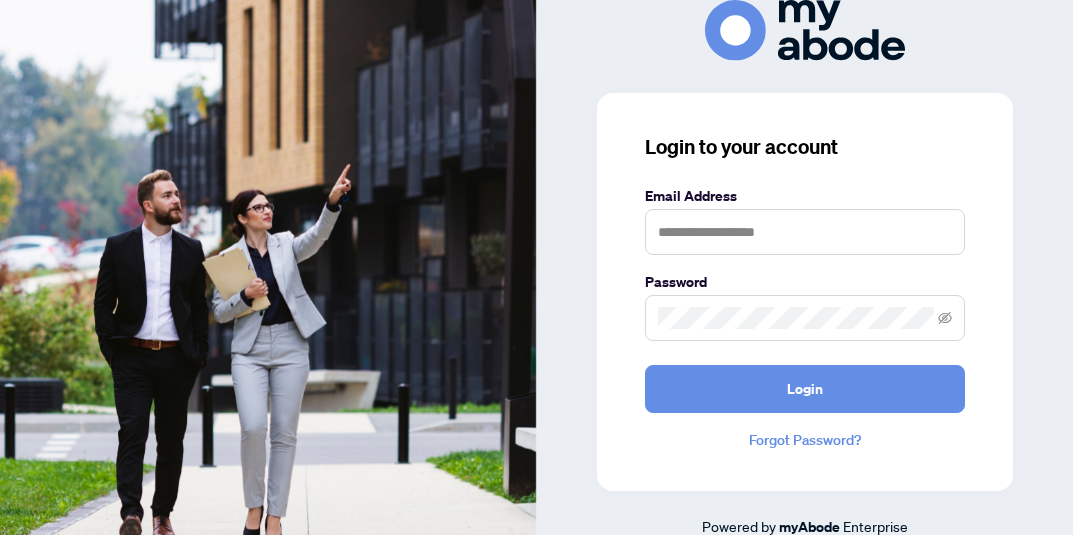 scroll, scrollTop: 0, scrollLeft: 0, axis: both 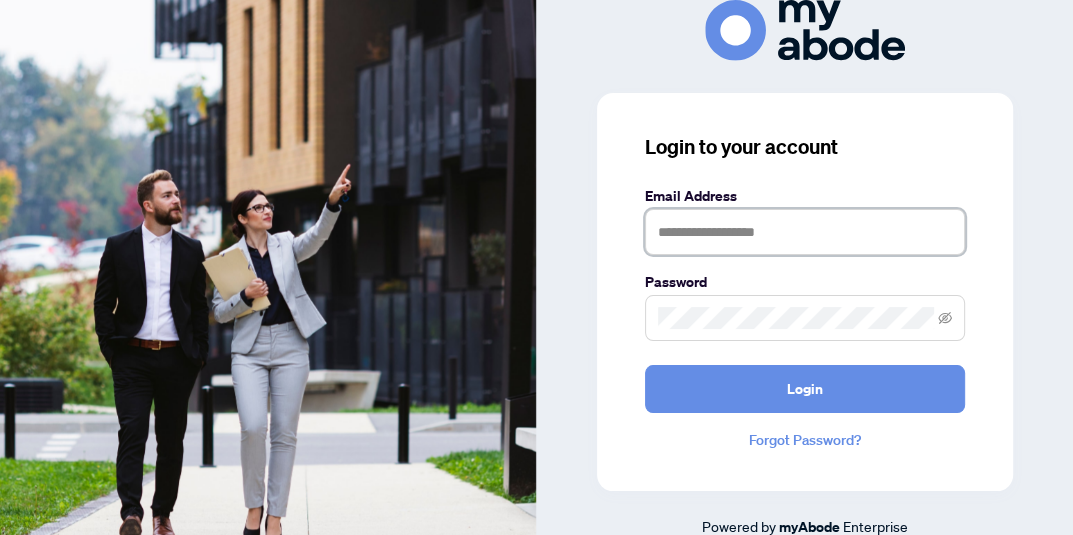click at bounding box center (805, 232) 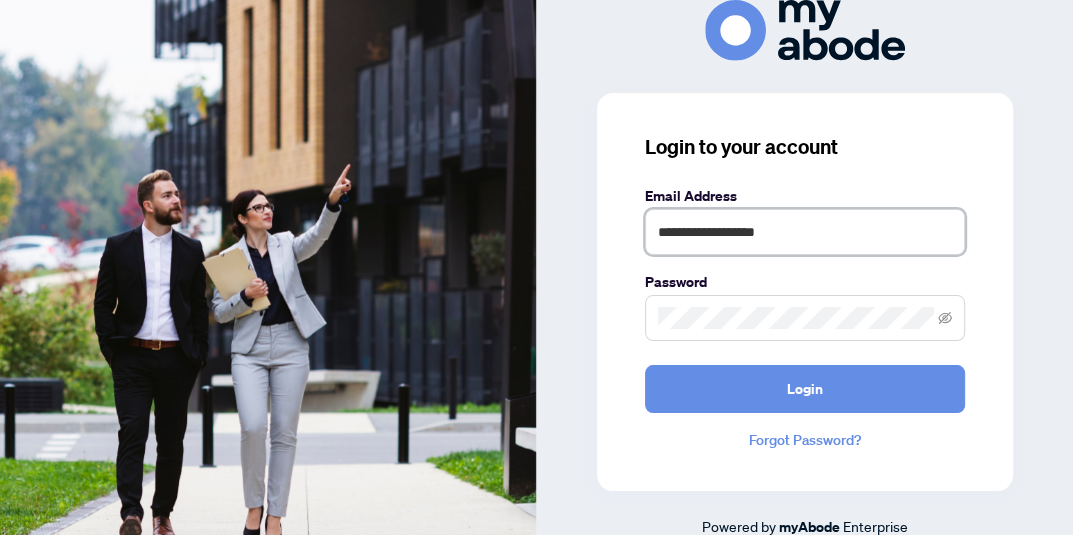 type on "**********" 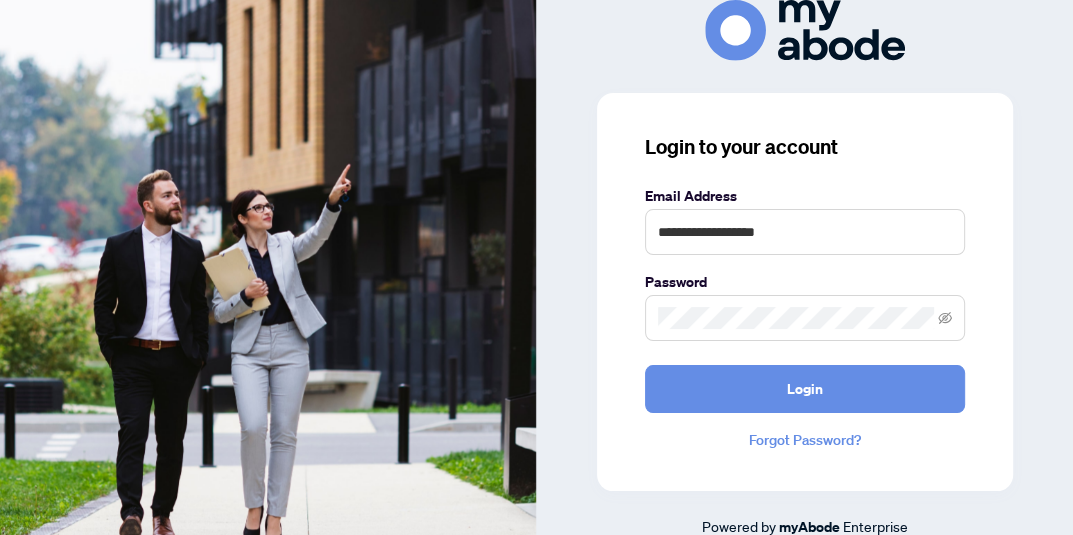 type 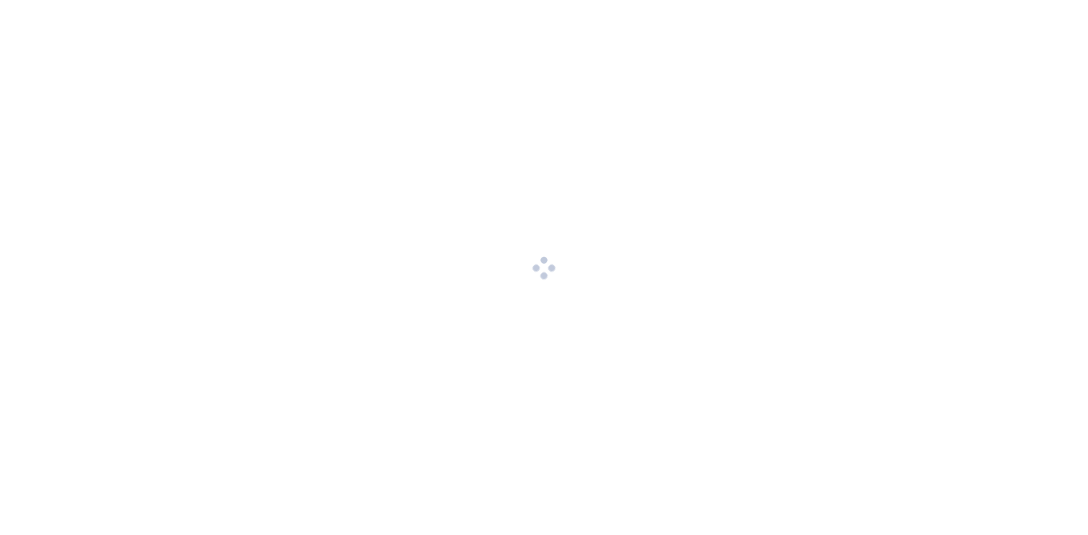 scroll, scrollTop: 0, scrollLeft: 0, axis: both 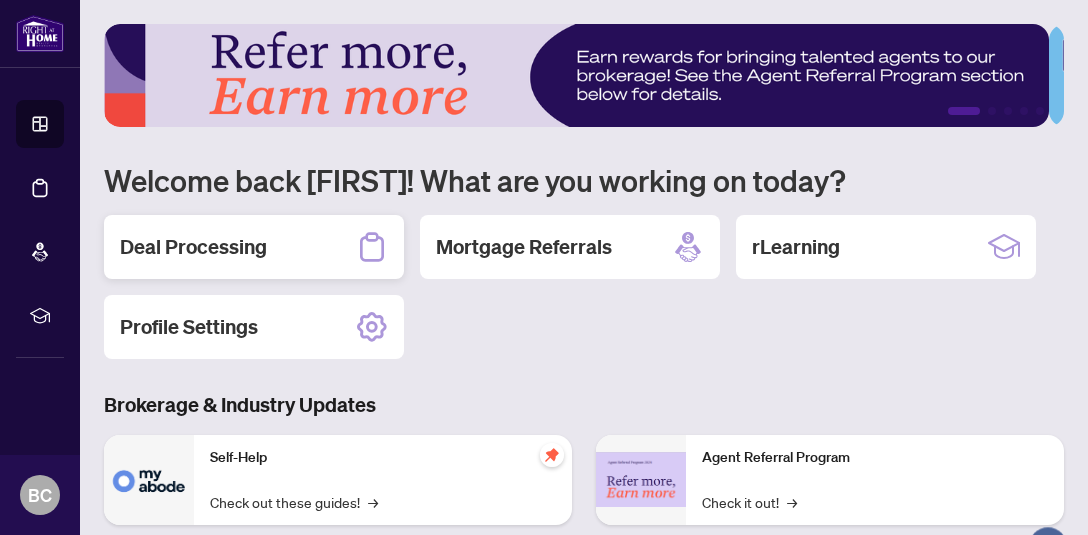 click on "Deal Processing" at bounding box center [193, 247] 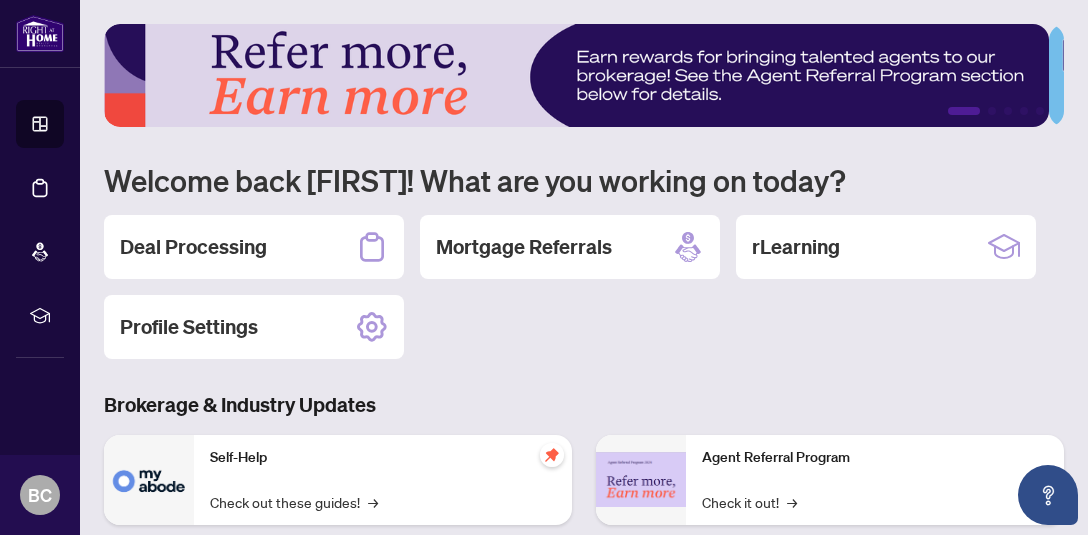 click on "1 2 3 4 5 Welcome back [FIRST]! What are you working on today? Deal Processing Mortgage Referrals rLearning Profile Settings Brokerage & Industry Updates Self-Help Check out these guides! → Platform Updates - July 21, 2025 Check out these updates! → Platform Updates - July 8, 2025 Check out these updates! → Platform Updates - June 23, 2025 Check out these updates! → Agent Referral Program Check it out! → We want to hear what you think! Leave Feedback → Identify your Client Sign In! → Sail Away With 8Twelve Check it Out! →" at bounding box center (584, 267) 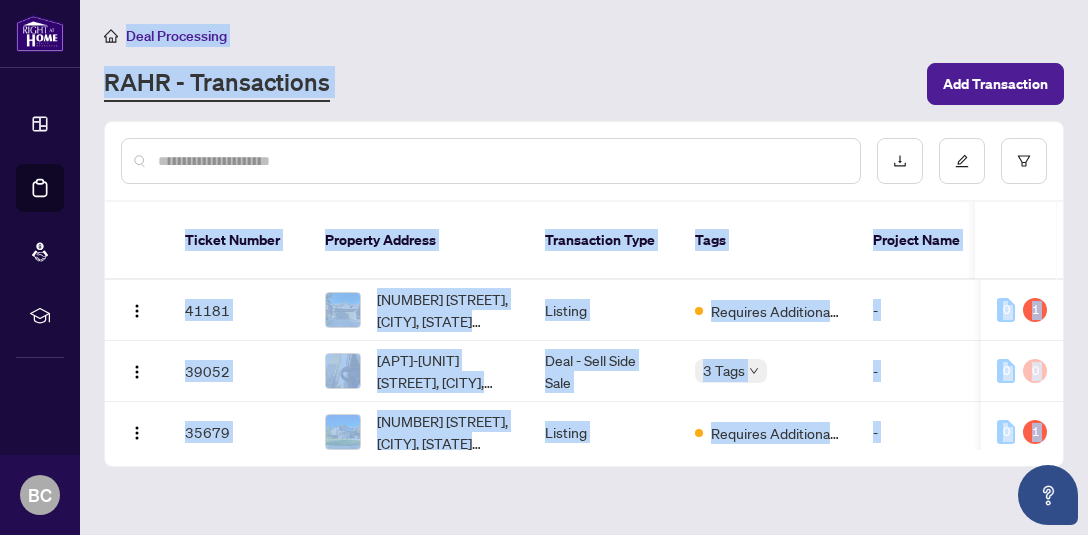 click on "RAHR - Transactions" at bounding box center [509, 84] 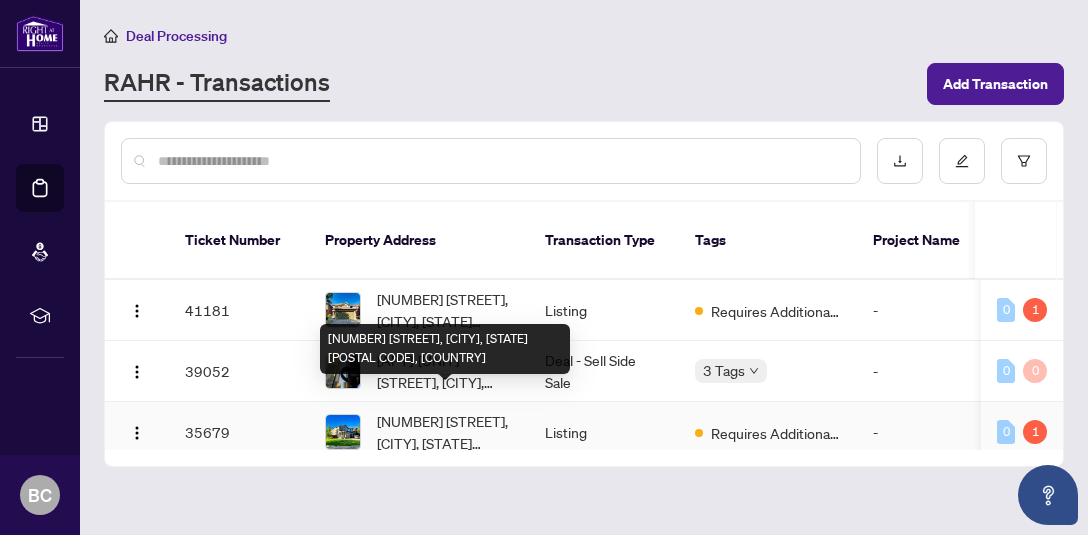 click on "[NUMBER] [STREET], [CITY], [STATE] [POSTAL CODE], [COUNTRY]" at bounding box center [445, 432] 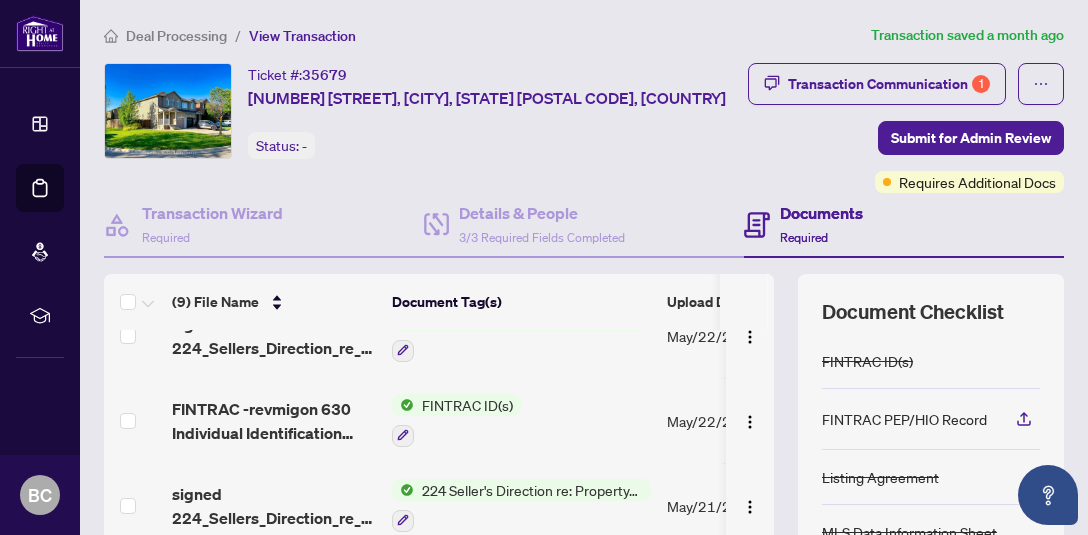 scroll, scrollTop: 465, scrollLeft: 0, axis: vertical 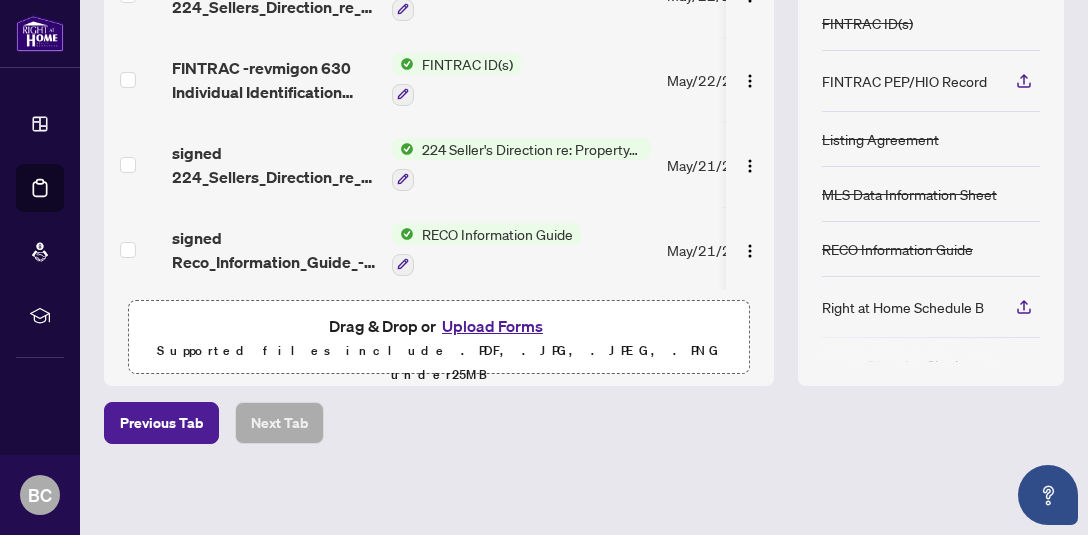 click on "Upload Forms" at bounding box center [492, 326] 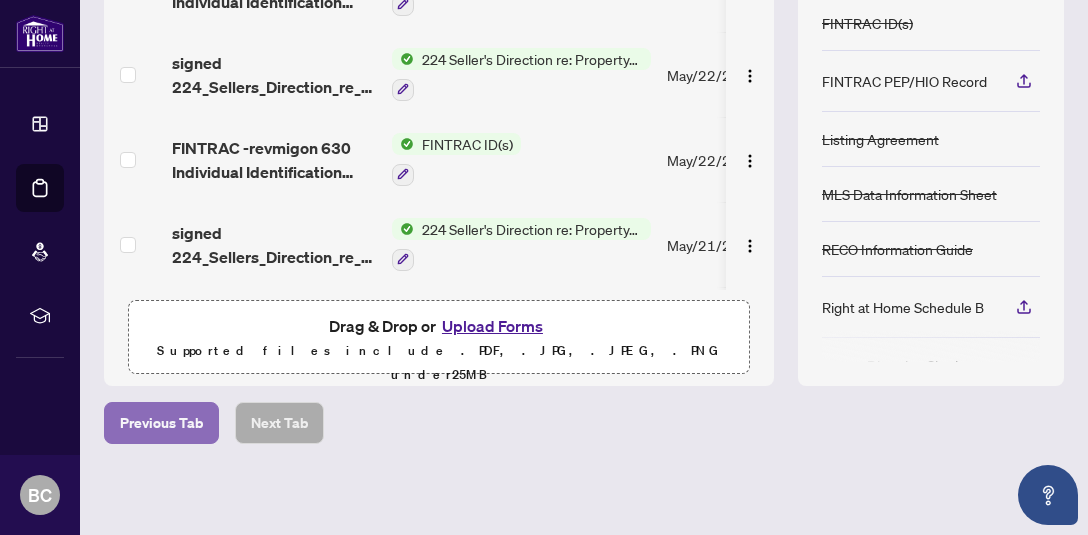 click on "Previous Tab" at bounding box center [161, 423] 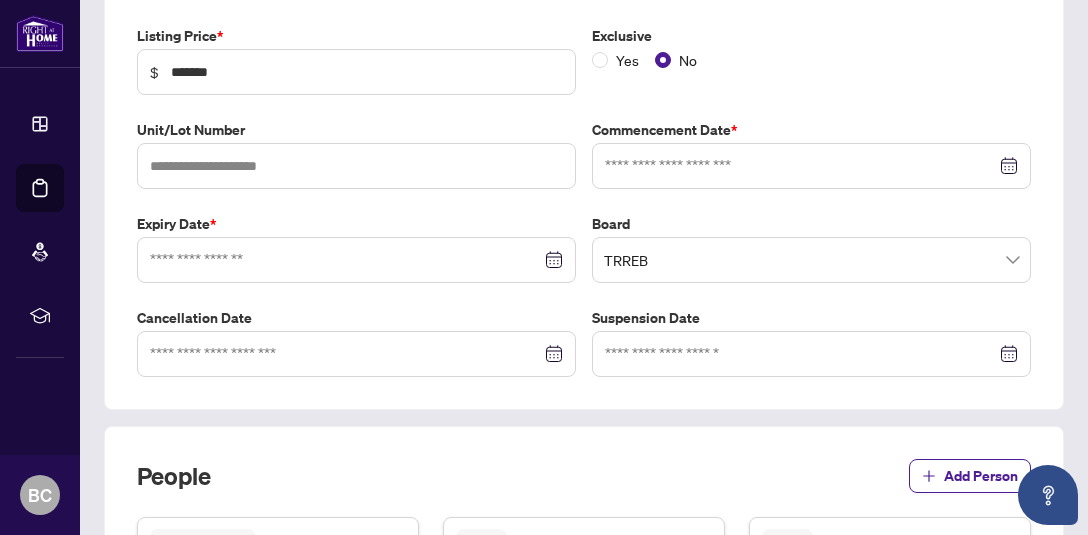 type on "**********" 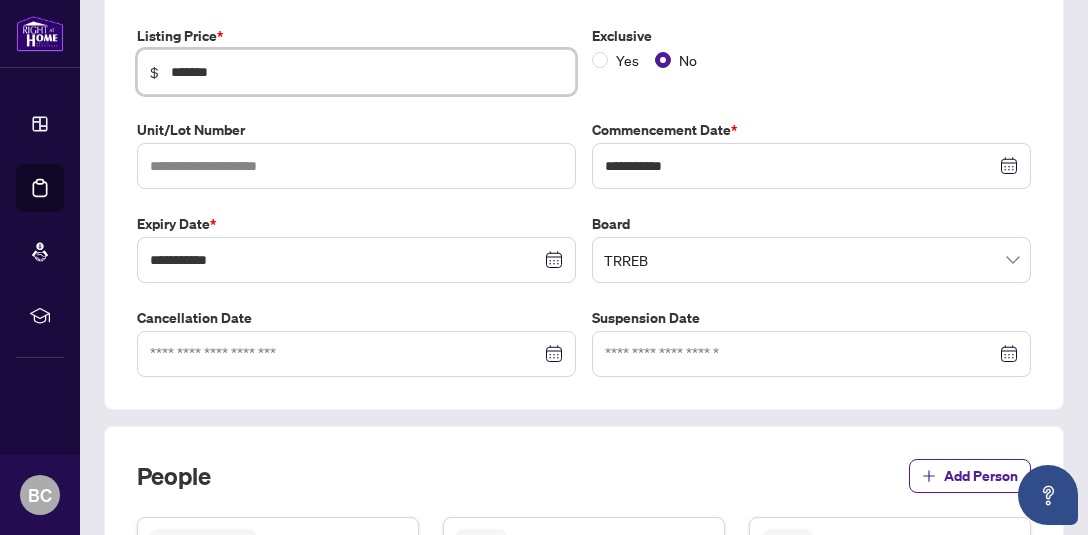 click on "*******" at bounding box center [367, 72] 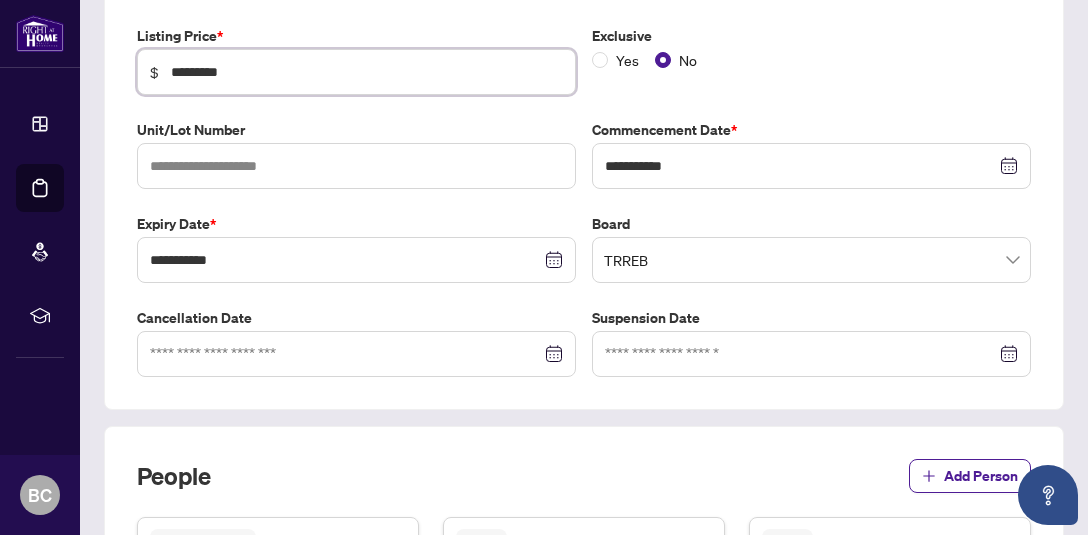 click at bounding box center (356, 354) 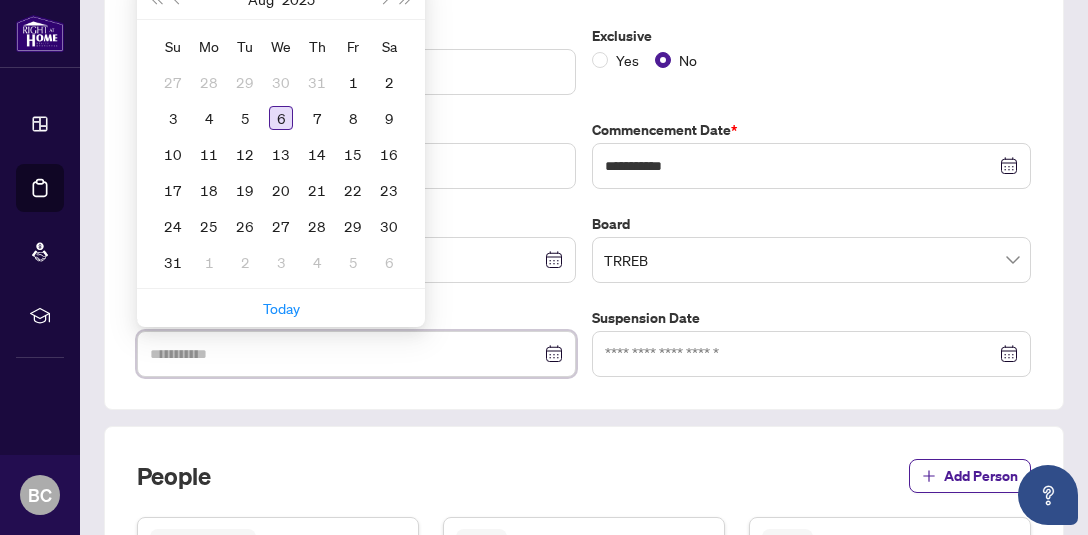 type on "**********" 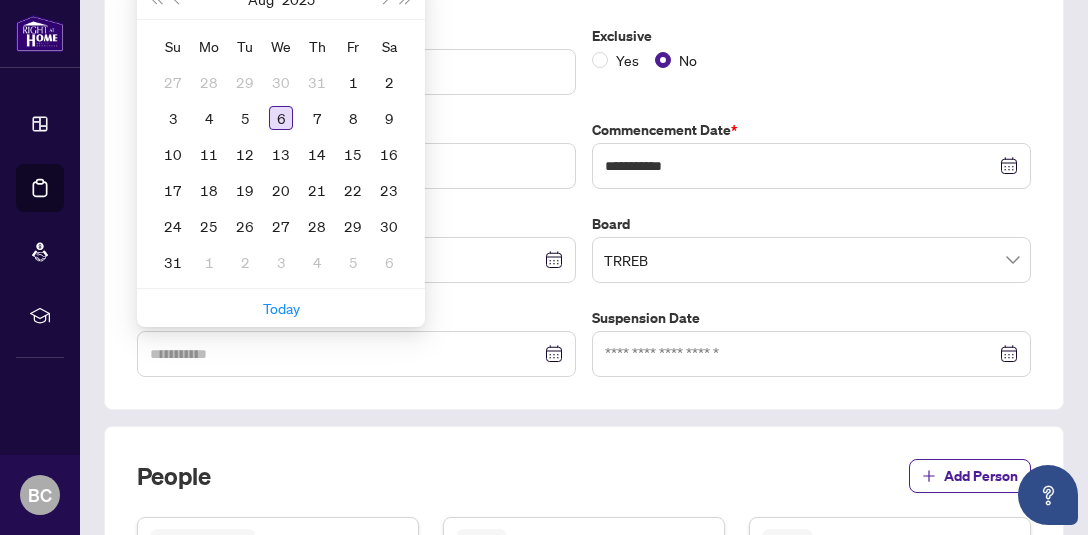click on "6" at bounding box center (281, 118) 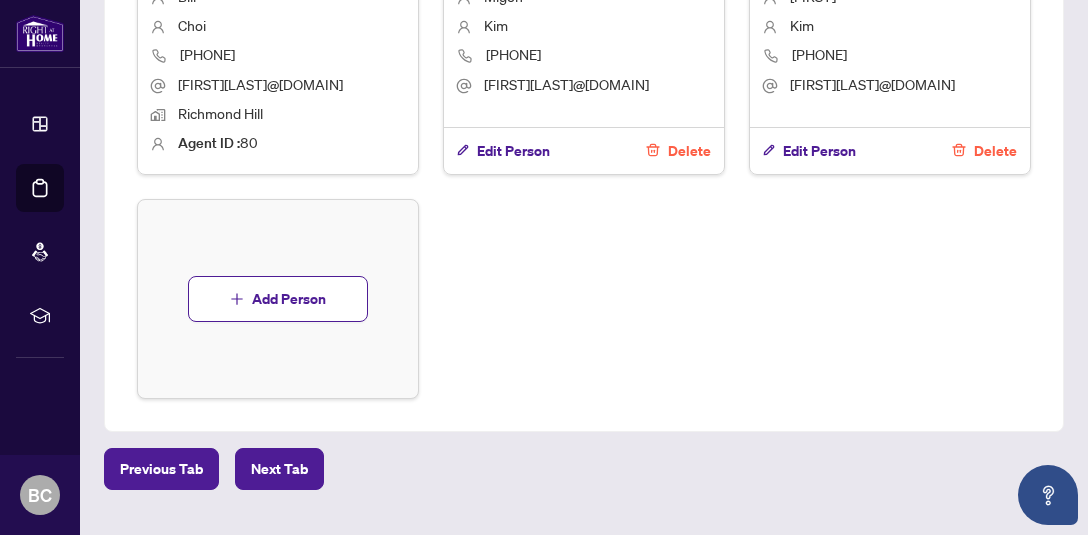 scroll, scrollTop: 908, scrollLeft: 0, axis: vertical 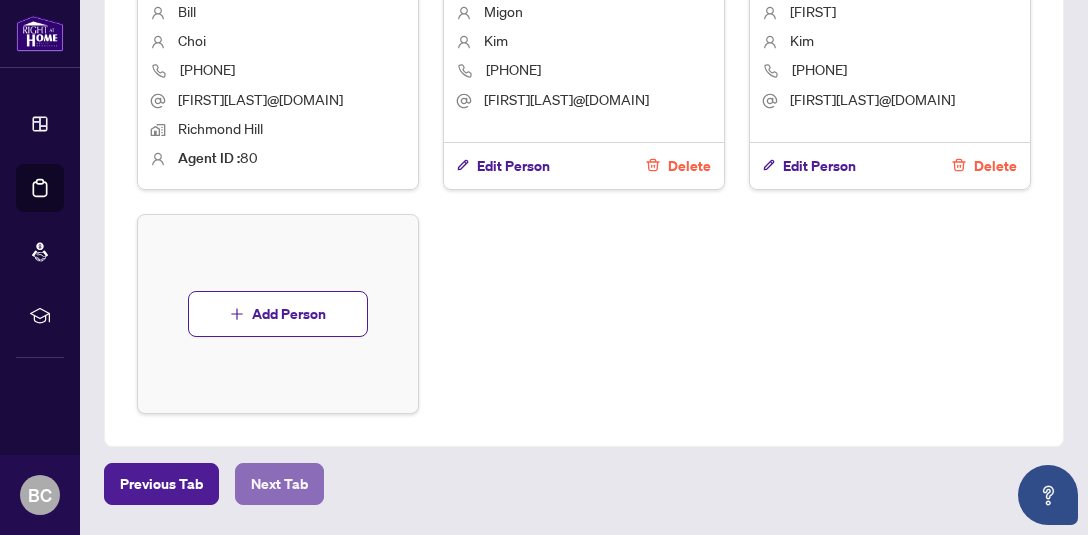 click on "Next Tab" at bounding box center [279, 484] 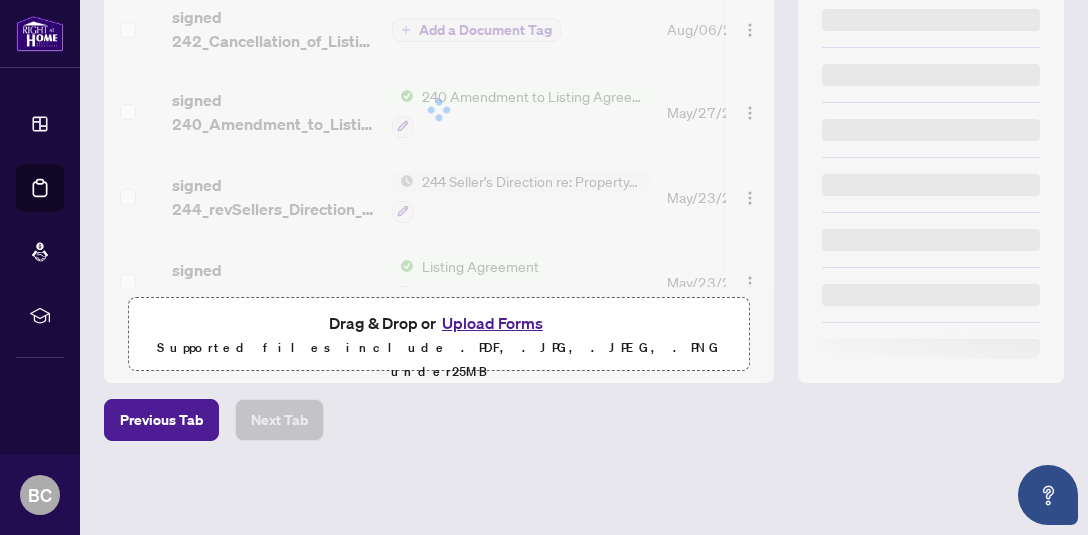 scroll, scrollTop: 0, scrollLeft: 0, axis: both 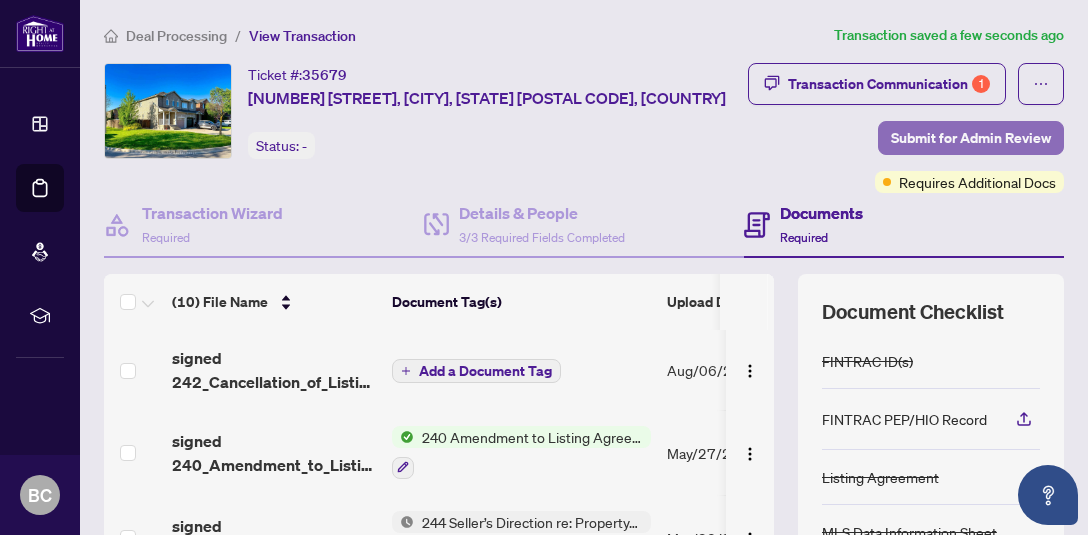 click on "Submit for Admin Review" at bounding box center (971, 138) 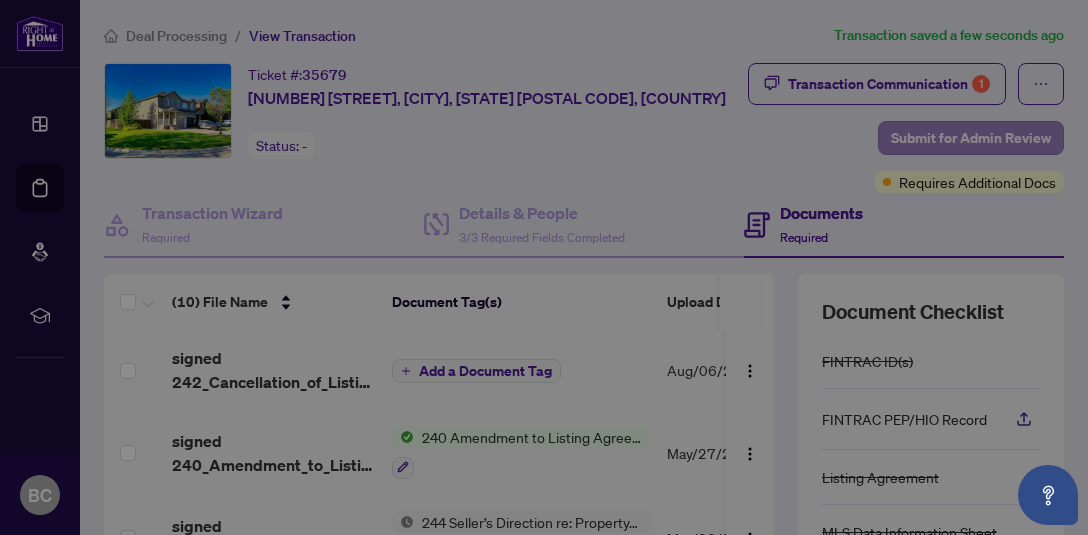 click on "Submit for admin review Clicking submit will notify the admin team to review your transaction and attachments. You can still view or modify your transaction during this process.   Cancel Submit Cancel OK" at bounding box center (544, 267) 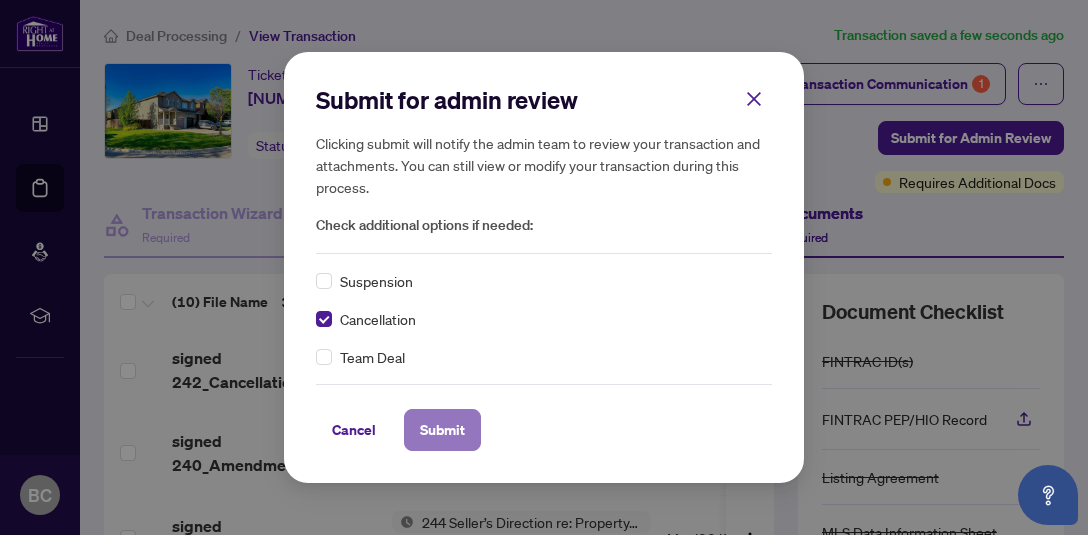 click on "Submit" at bounding box center (442, 430) 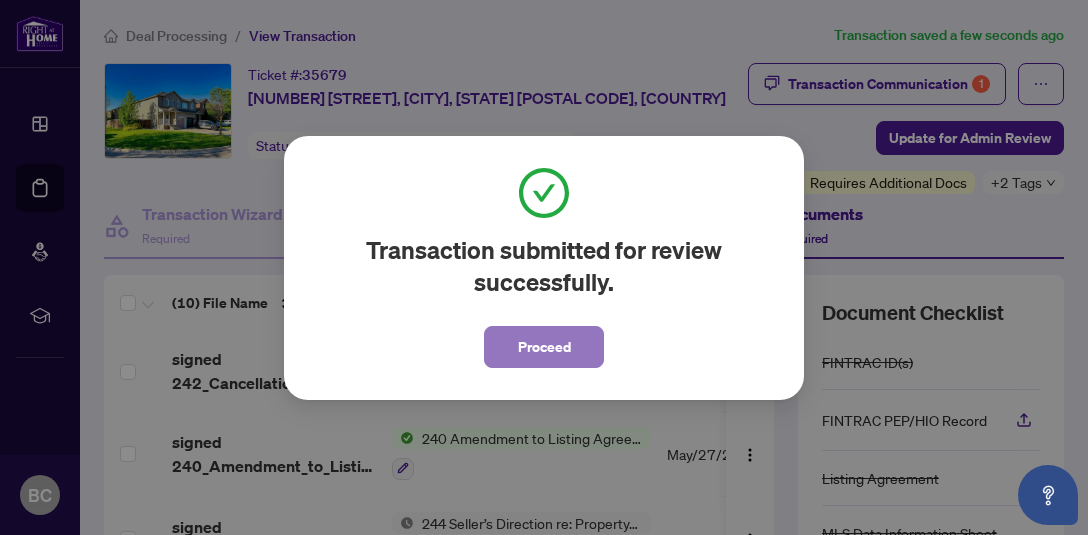 click on "Proceed" at bounding box center [544, 347] 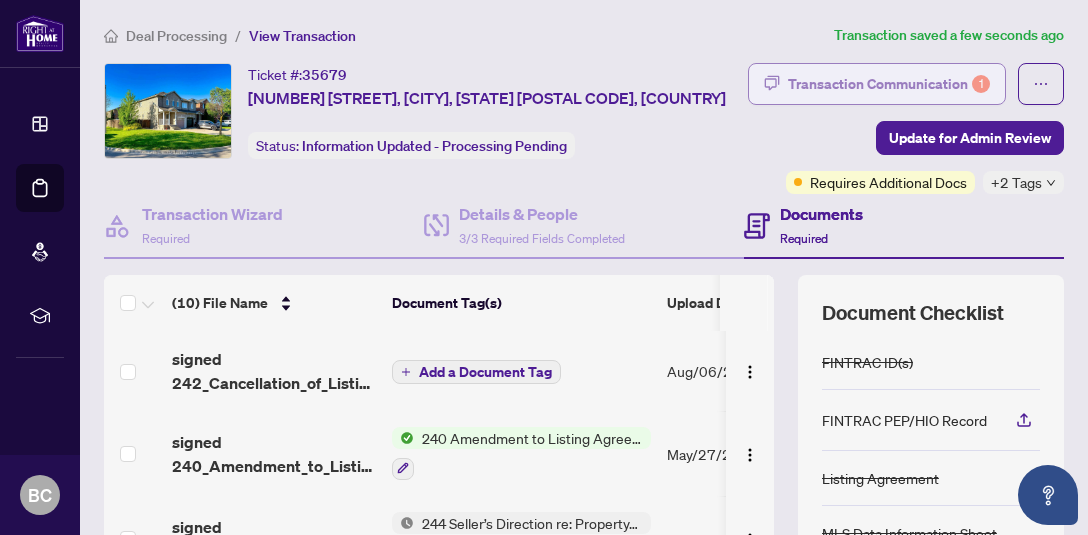 click on "Transaction Communication 1" at bounding box center [889, 84] 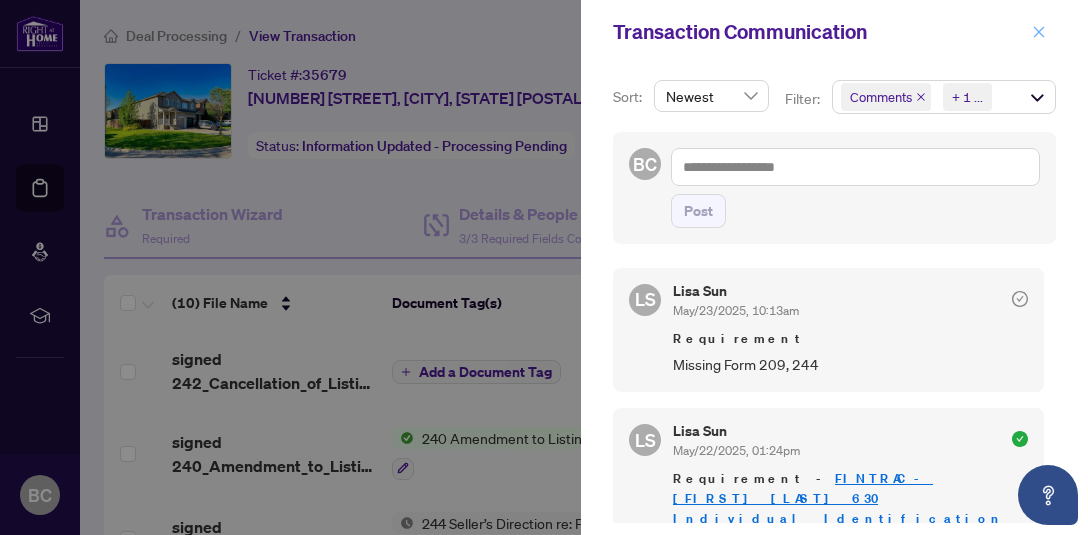 click 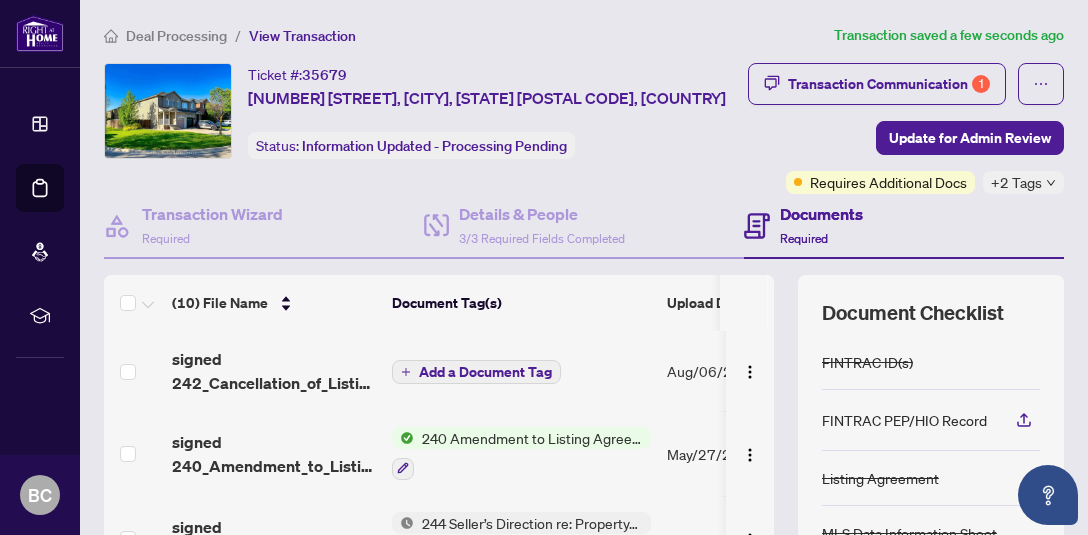 scroll, scrollTop: 339, scrollLeft: 0, axis: vertical 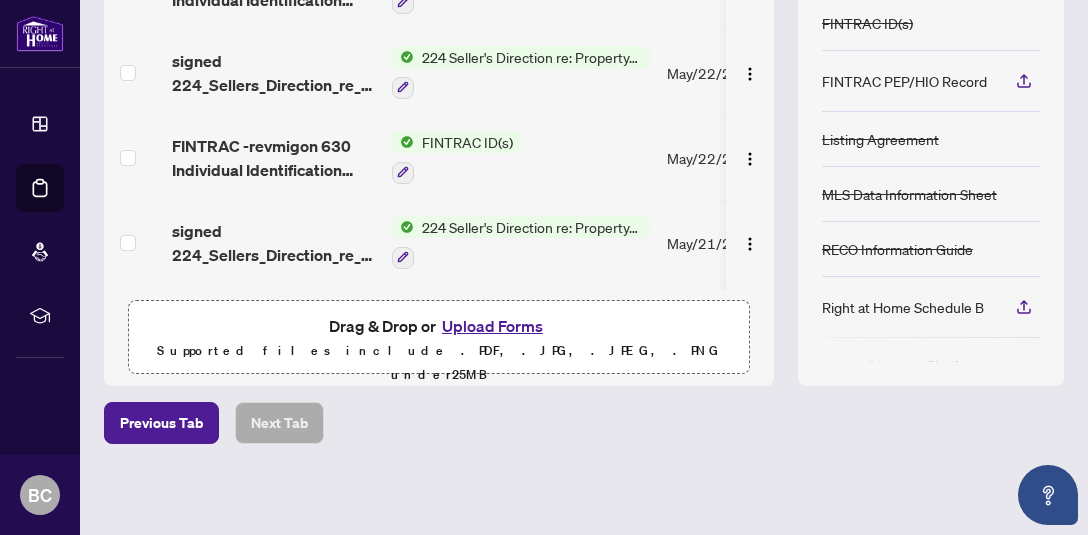 click on "(10) File Name Document Tag(s) Upload Date Status signed 242_Cancellation_of_Listing_Agreement_-_Authority_to_Offer_for_Sale_-_PropTx-OREA.pdf Add a Document Tag Aug/06/2025 Pending Review signed 240_Amendment_to_Listing_Agrmt_-_Price_Change_Extension_Amendment__A__-_PropTx-OREA.pdf 240 Amendment to Listing Agreement - Authority to Offer for Sale
Price Change/Extension/Amendment(s) May/27/2025 Document Approved signed 244_revSellers_Direction_Regarding_Property_Offers_-_PropTx-OREA.pdf 244 Seller’s Direction re: Property/Offers May/23/2025 Document Approved signed Rev_271_Seller_Designated_Representation_Agreement_Authority_to_Offer_for_Sale_-_PropTx-OREA.pdf Listing Agreement May/23/2025 Document Approved revsigned_MLS_data_information.pdf MLS Data Information Sheet May/22/2025 Document Approved FINTRAC - rev[FIRST] 630 Individual Identification Record B - PropTx-OREA_2025-05-22 23_44_09.pdf FINTRAC ID(s) May/22/2025 Document Approved May/22/2025 Document Approved FINTRAC ID(s) May/22/2025" at bounding box center [584, 161] 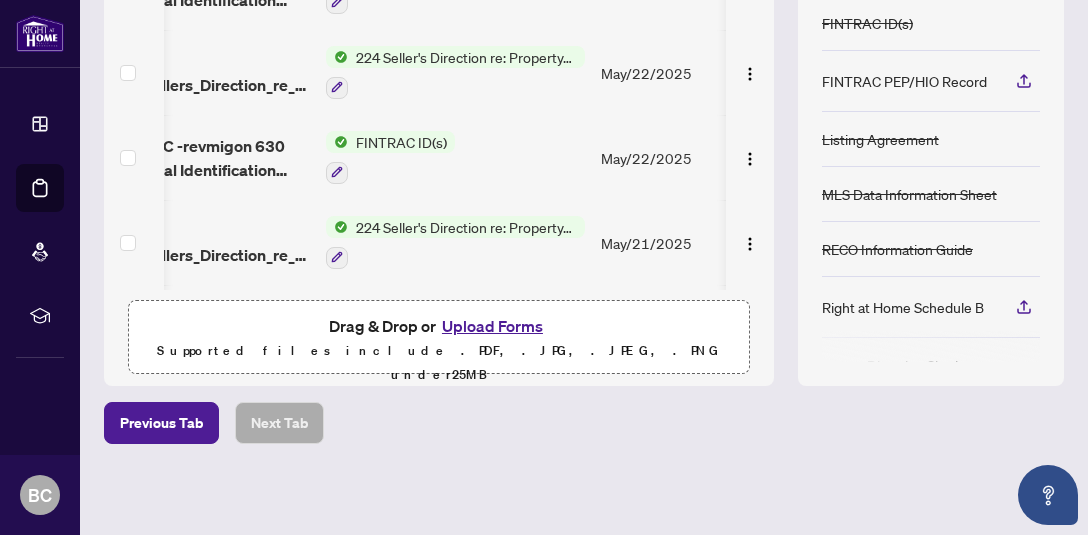 scroll, scrollTop: 466, scrollLeft: 176, axis: both 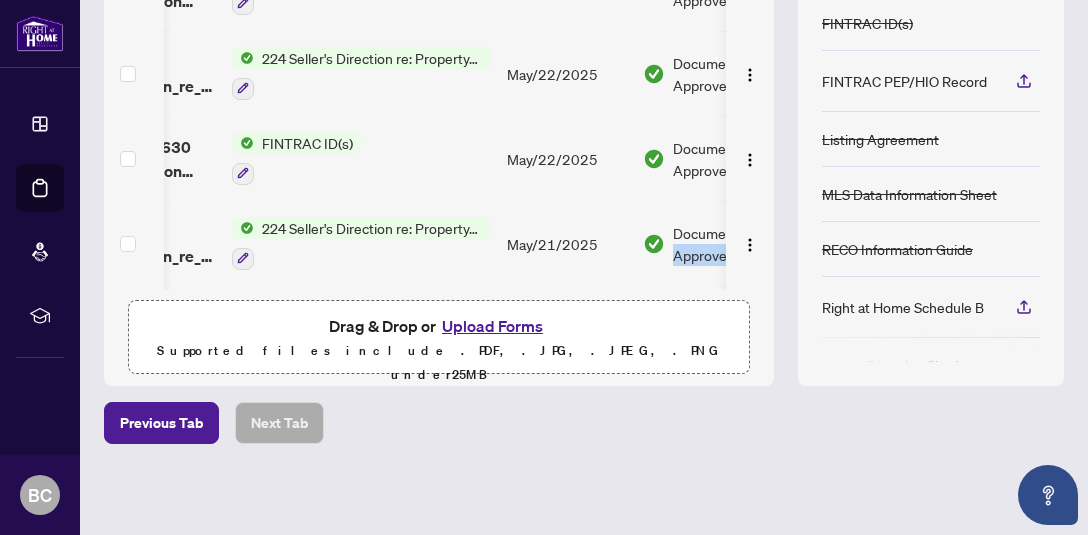 drag, startPoint x: 751, startPoint y: 234, endPoint x: 757, endPoint y: 203, distance: 31.575306 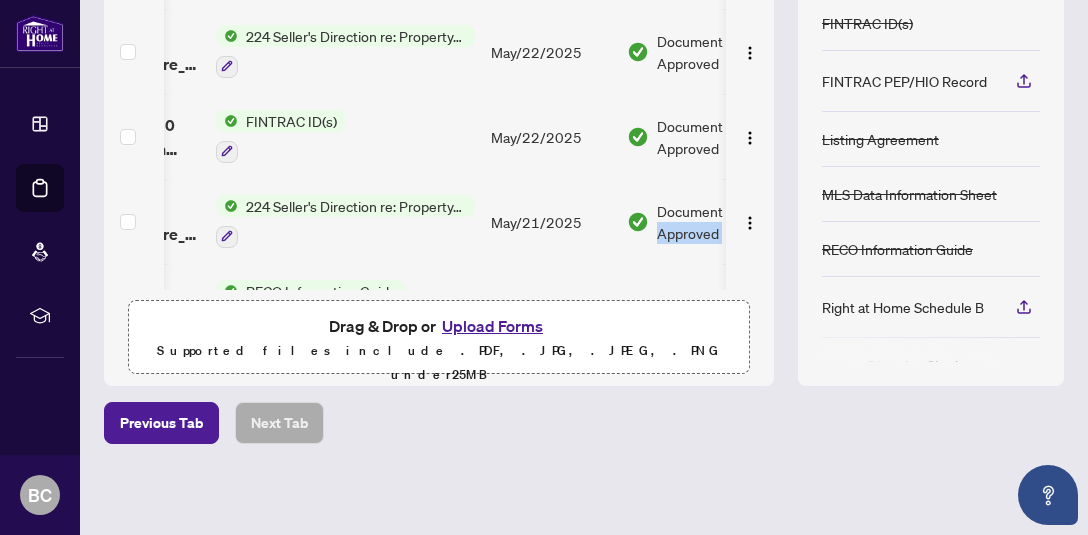 scroll, scrollTop: 525, scrollLeft: 176, axis: both 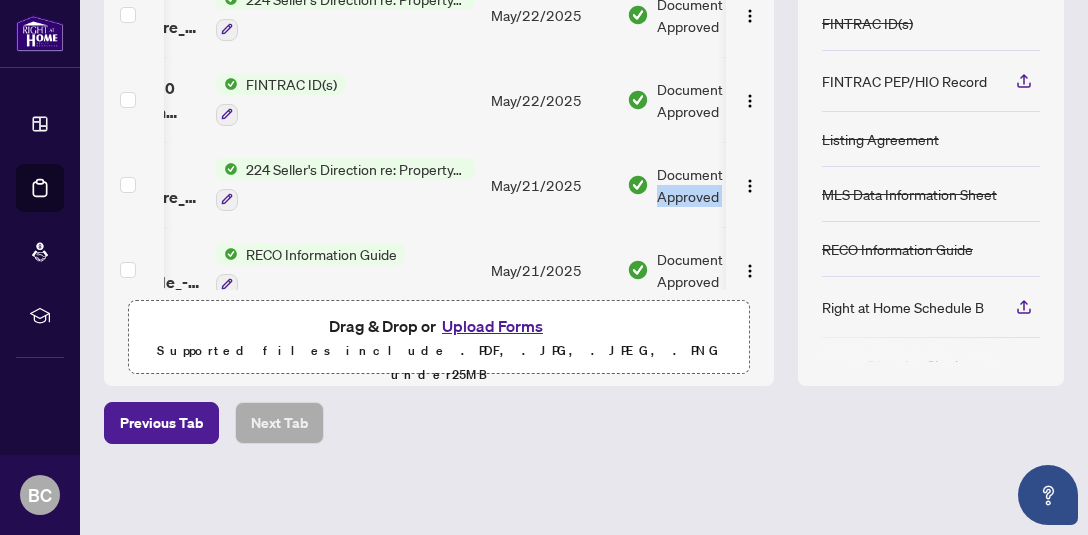 click on "May/21/2025" at bounding box center (551, 269) 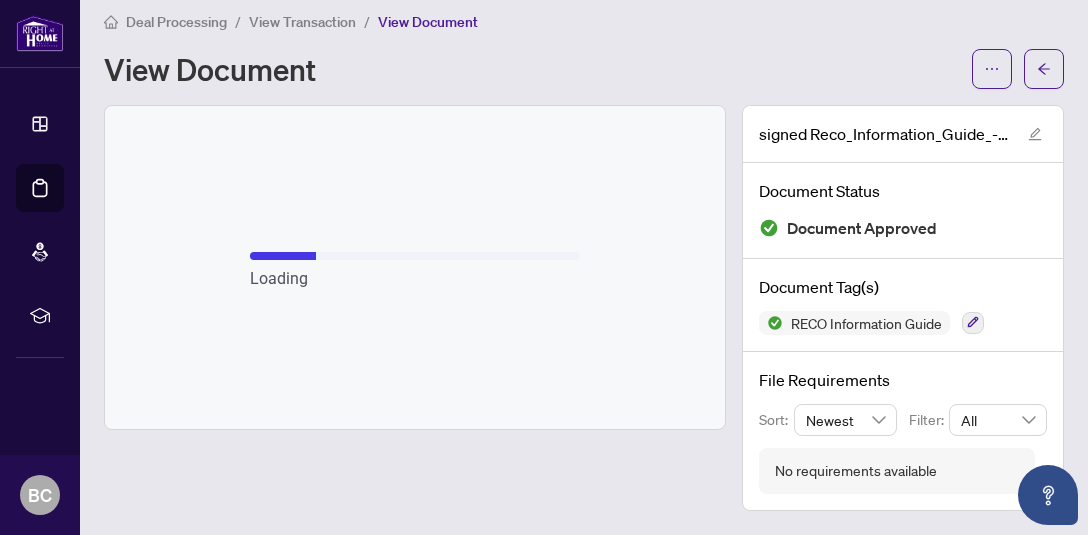 scroll, scrollTop: 11, scrollLeft: 0, axis: vertical 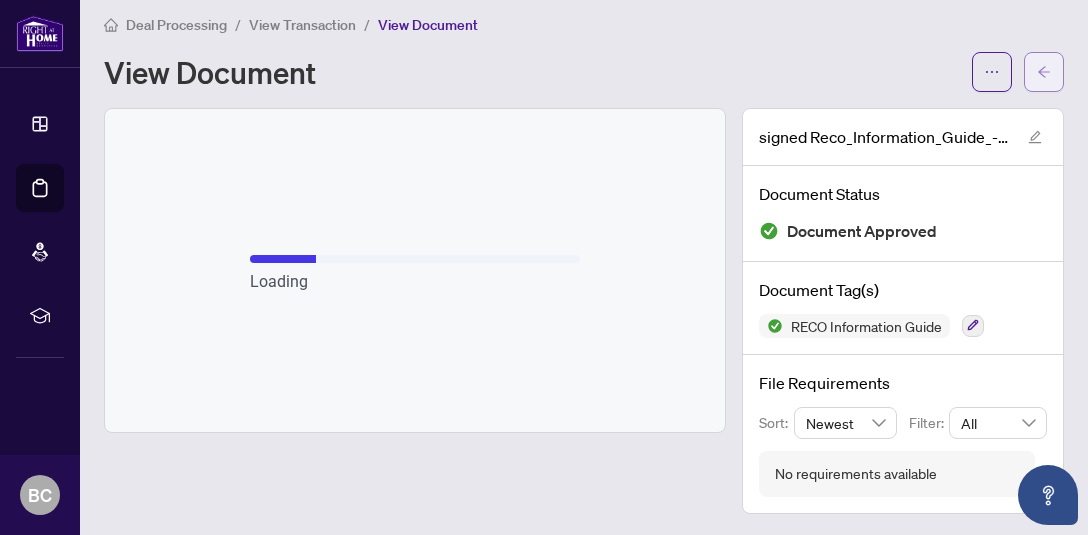click at bounding box center [1044, 72] 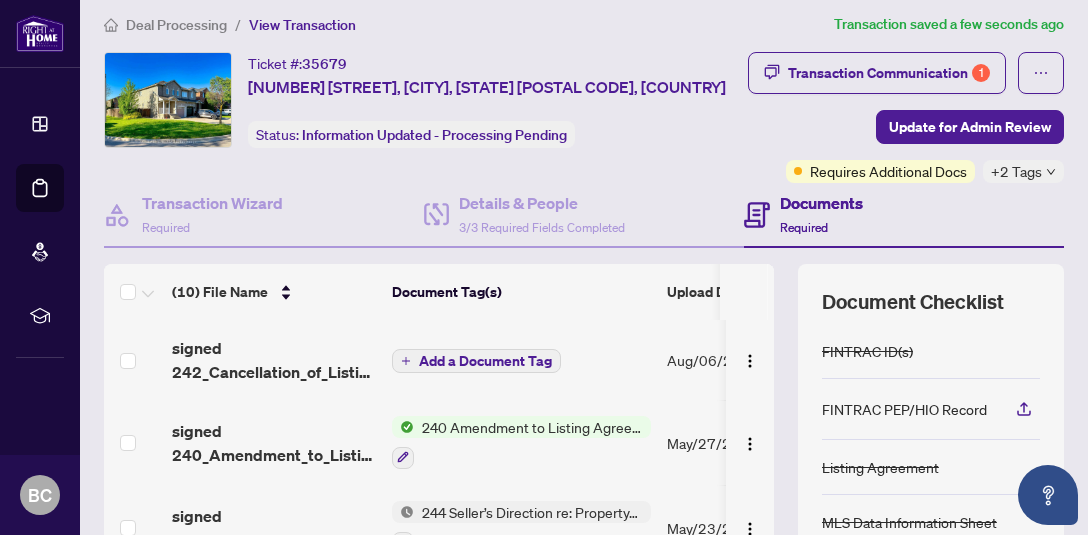click on "Transaction Communication 1 Update for Admin Review Requires Additional Docs +2 Tags" at bounding box center [902, 117] 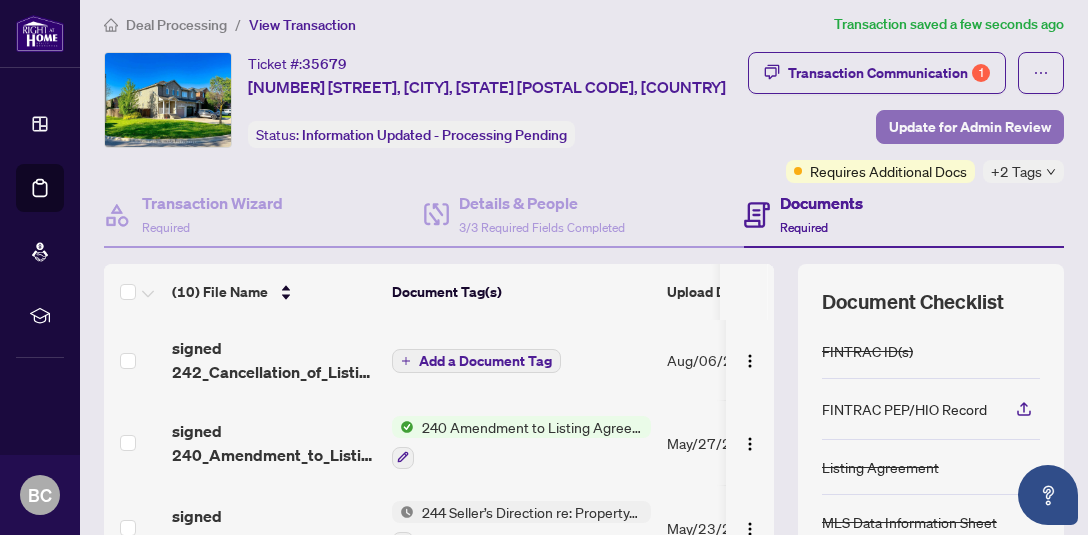 click on "Update for Admin Review" at bounding box center [970, 127] 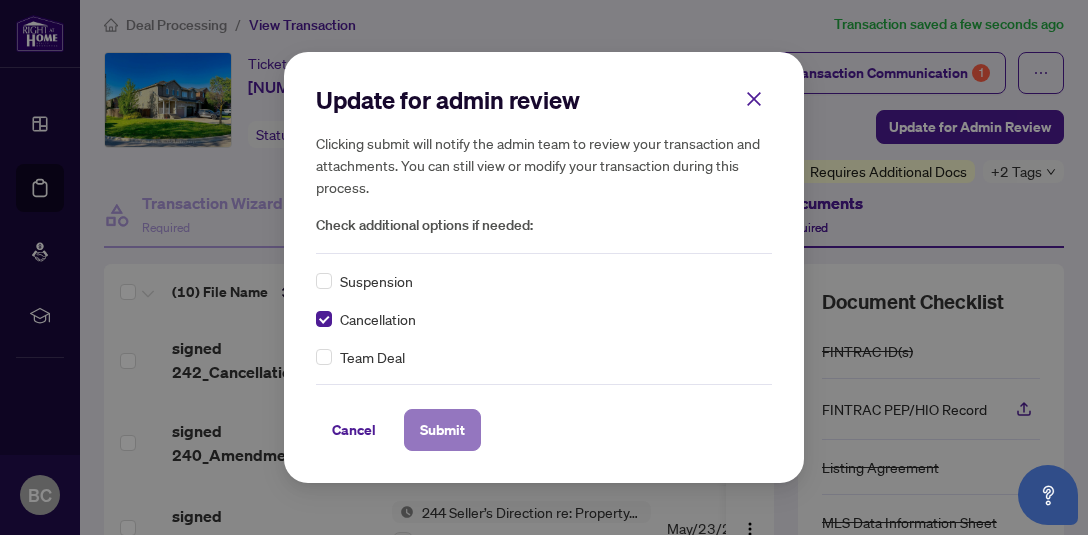 click on "Submit" at bounding box center [442, 430] 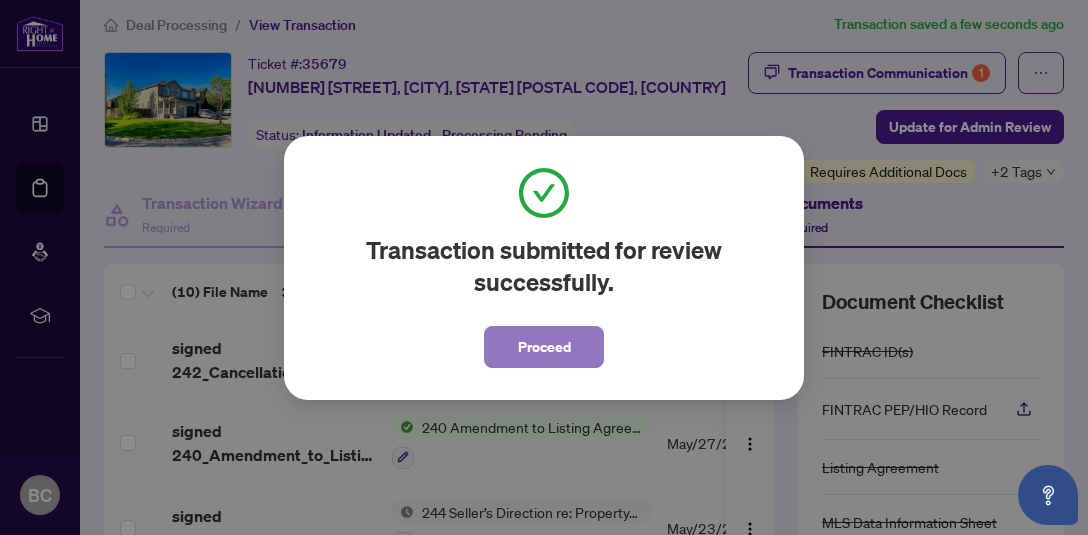 click on "Proceed" at bounding box center [544, 347] 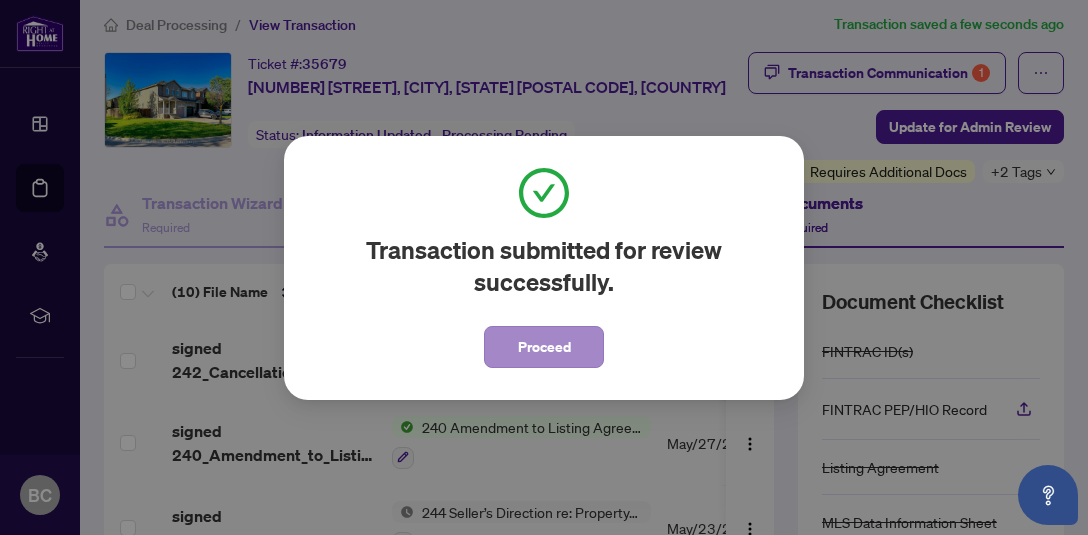 click on "Add a Document Tag" at bounding box center (476, 361) 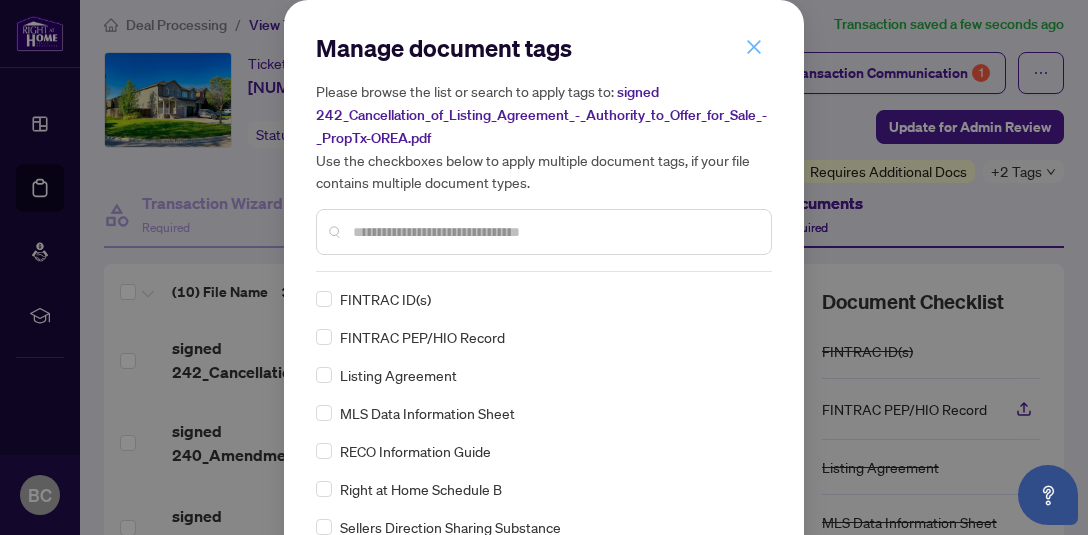 click 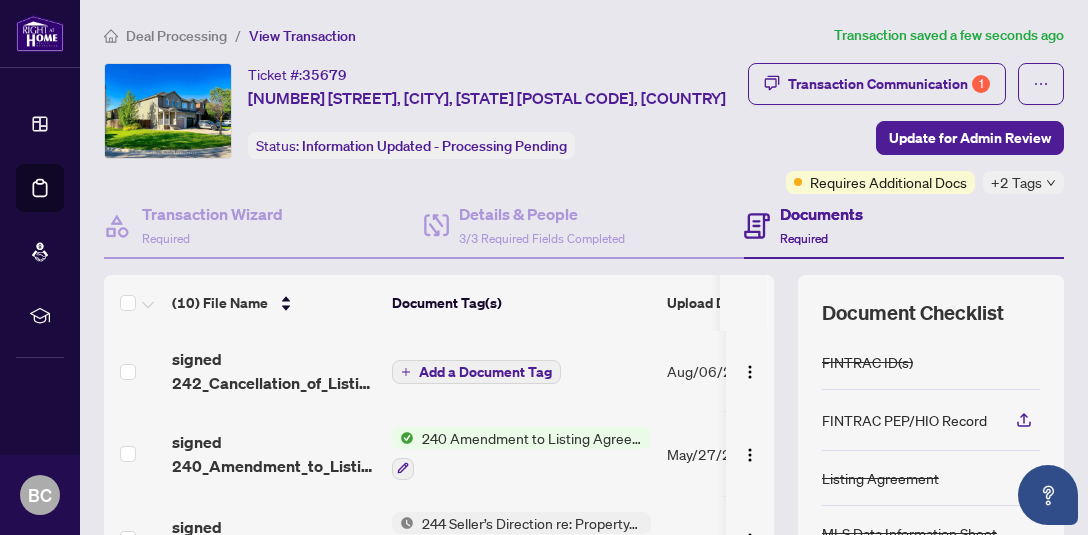 scroll, scrollTop: 0, scrollLeft: 0, axis: both 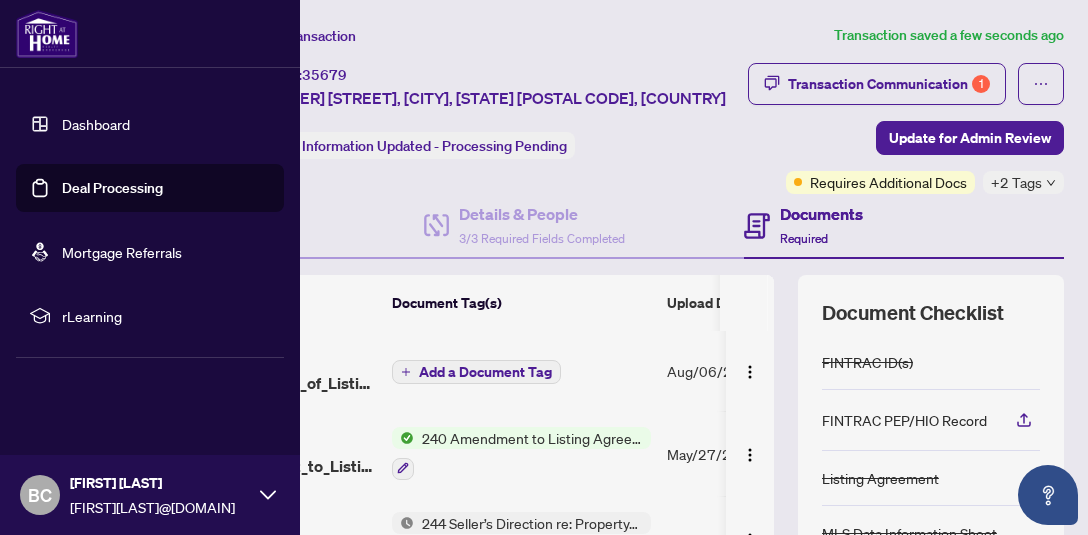 click on "BC [FIRST] [LAST] [FIRST][LAST]@[DOMAIN]" at bounding box center [150, 495] 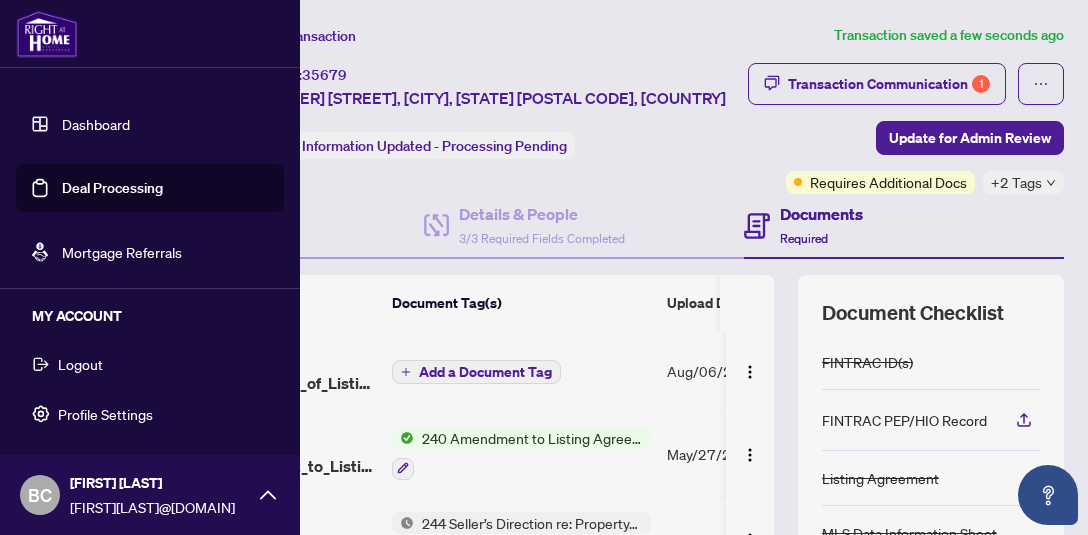 click on "Logout" at bounding box center [80, 364] 